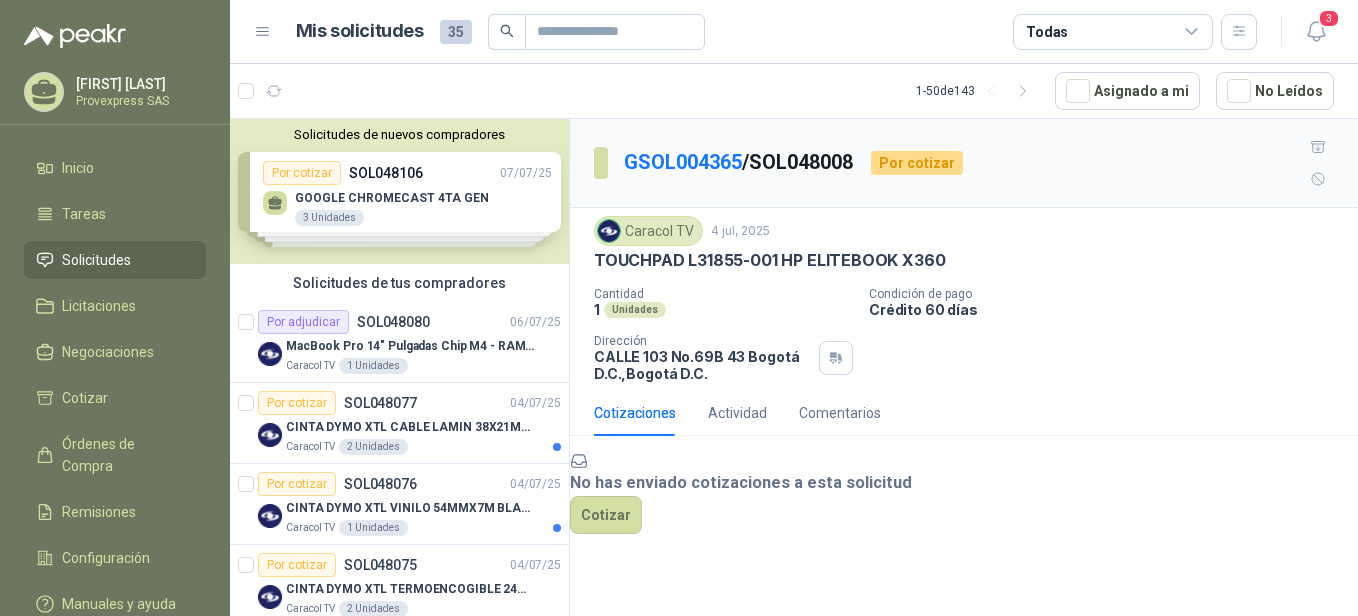 scroll, scrollTop: 0, scrollLeft: 0, axis: both 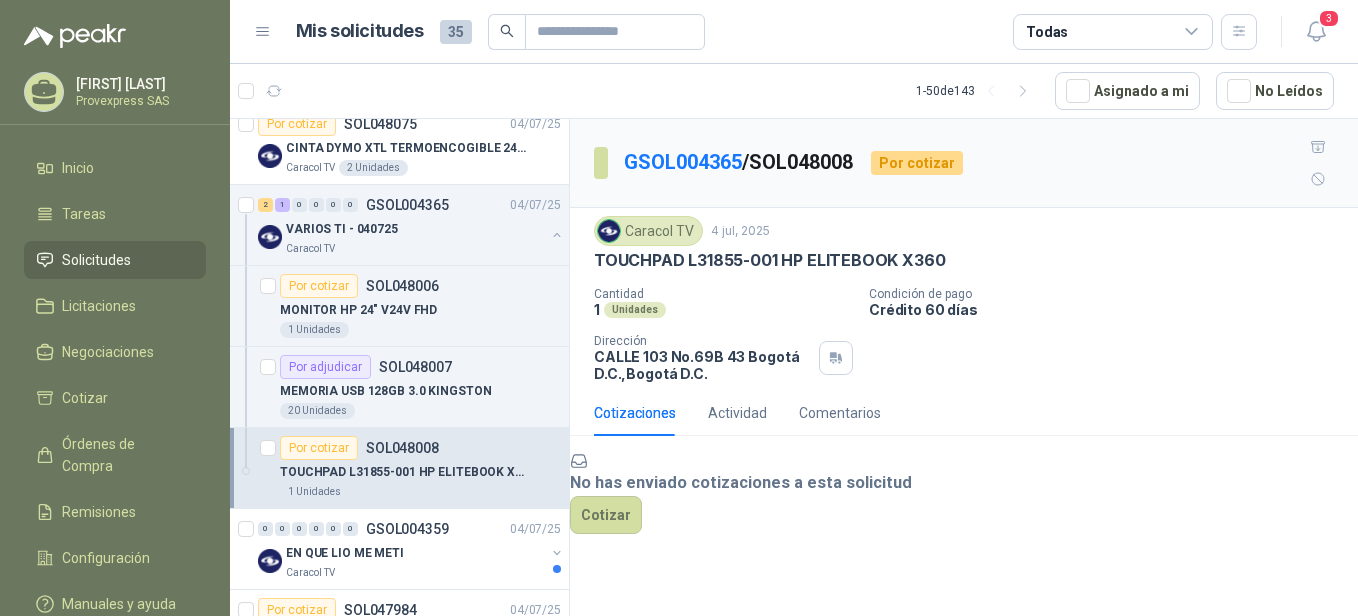 click on "TOUCHPAD L31855-001 HP ELITEBOOK X360 Cantidad 1 Unidades Condición de pago Crédito 60 días Dirección [STREET] [NUMBER] No.[NUMBER] [NUMBER] [CITY] [STATE] , [CITY] [STATE]" at bounding box center (964, 299) 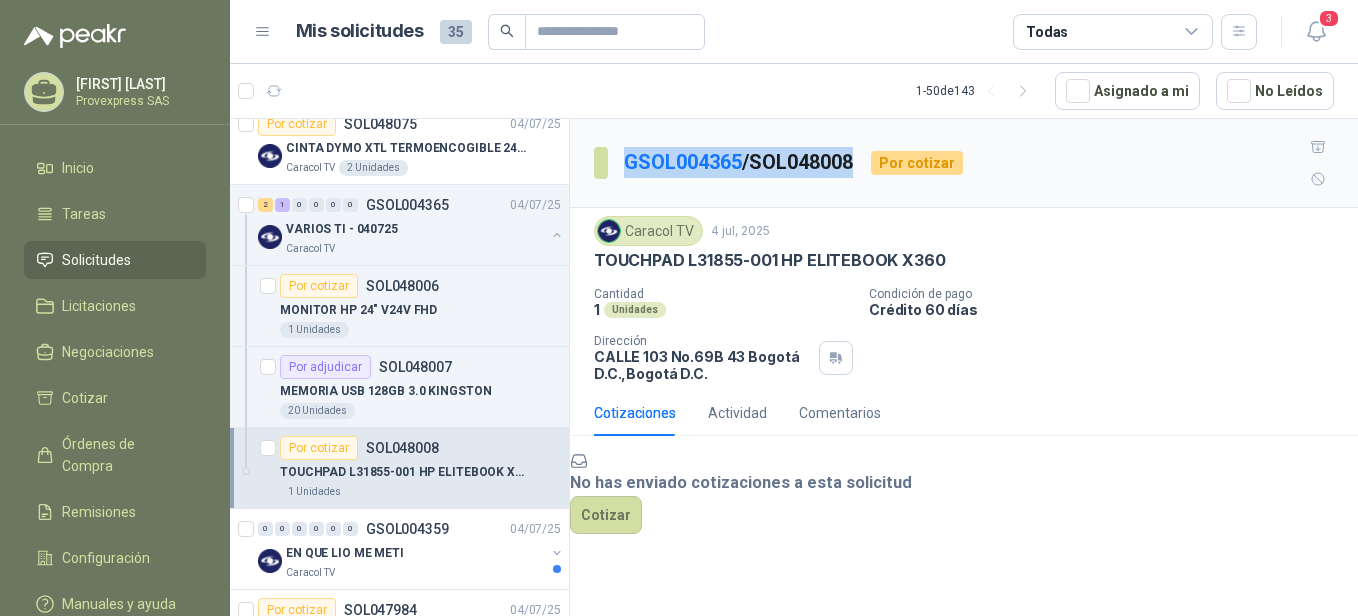 drag, startPoint x: 872, startPoint y: 133, endPoint x: 616, endPoint y: 158, distance: 257.2178 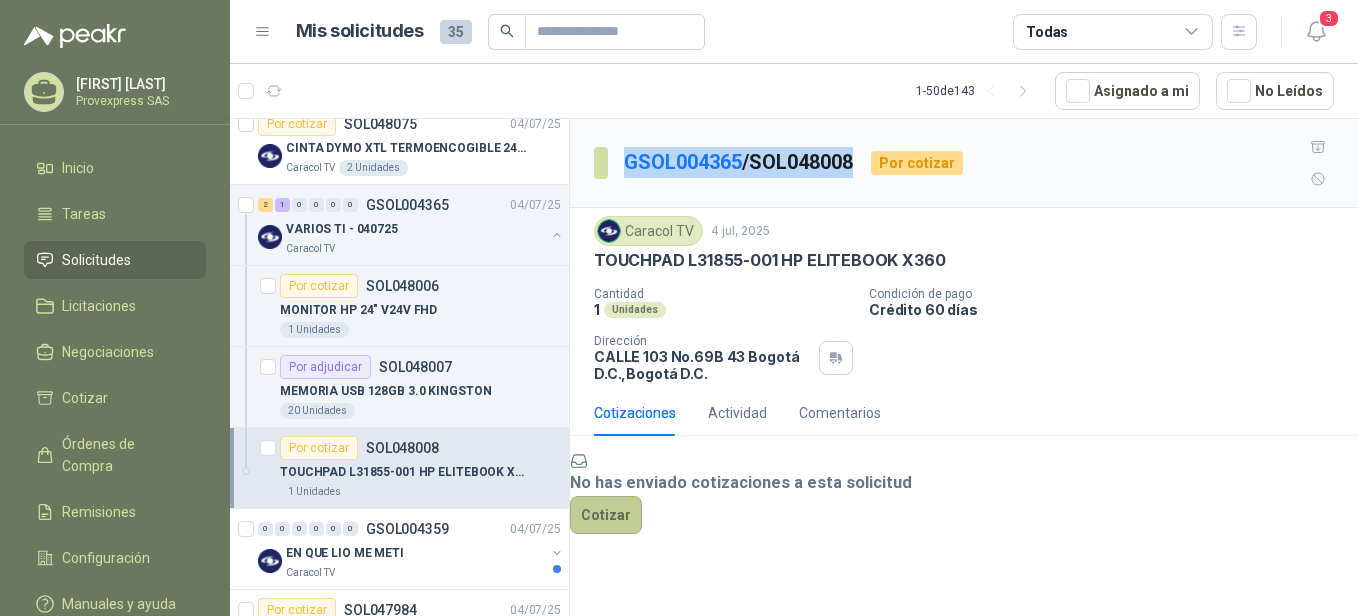 click on "Cotizar" at bounding box center (606, 515) 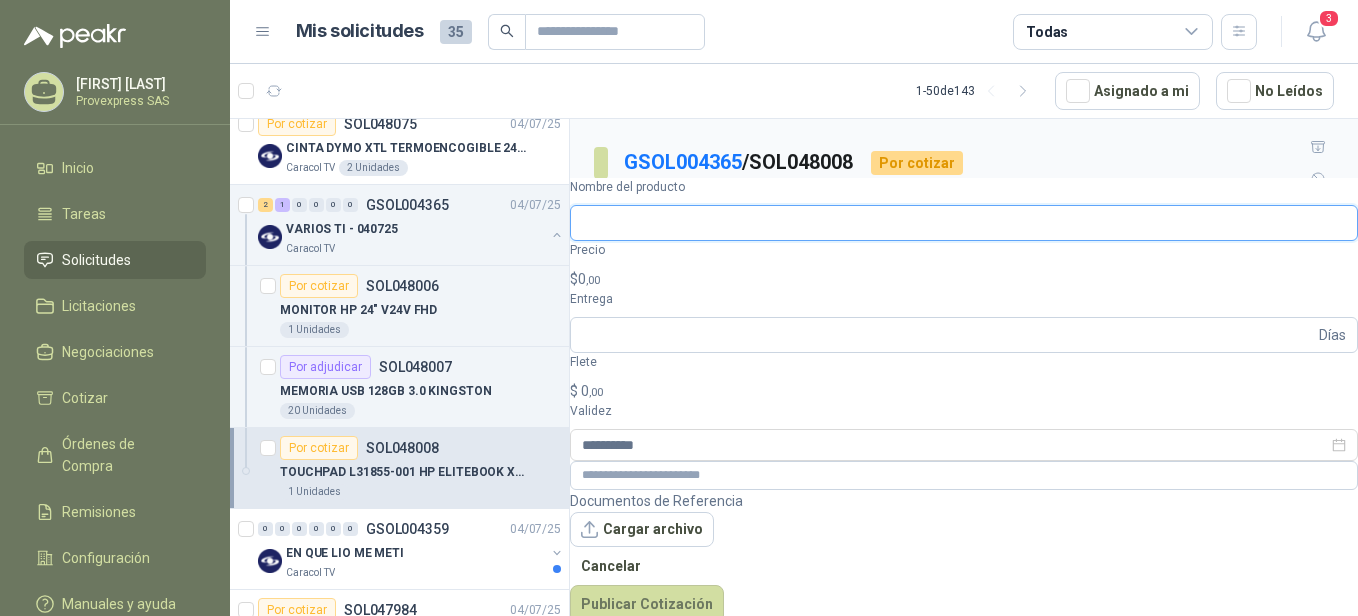 click on "Nombre del producto" at bounding box center (964, 223) 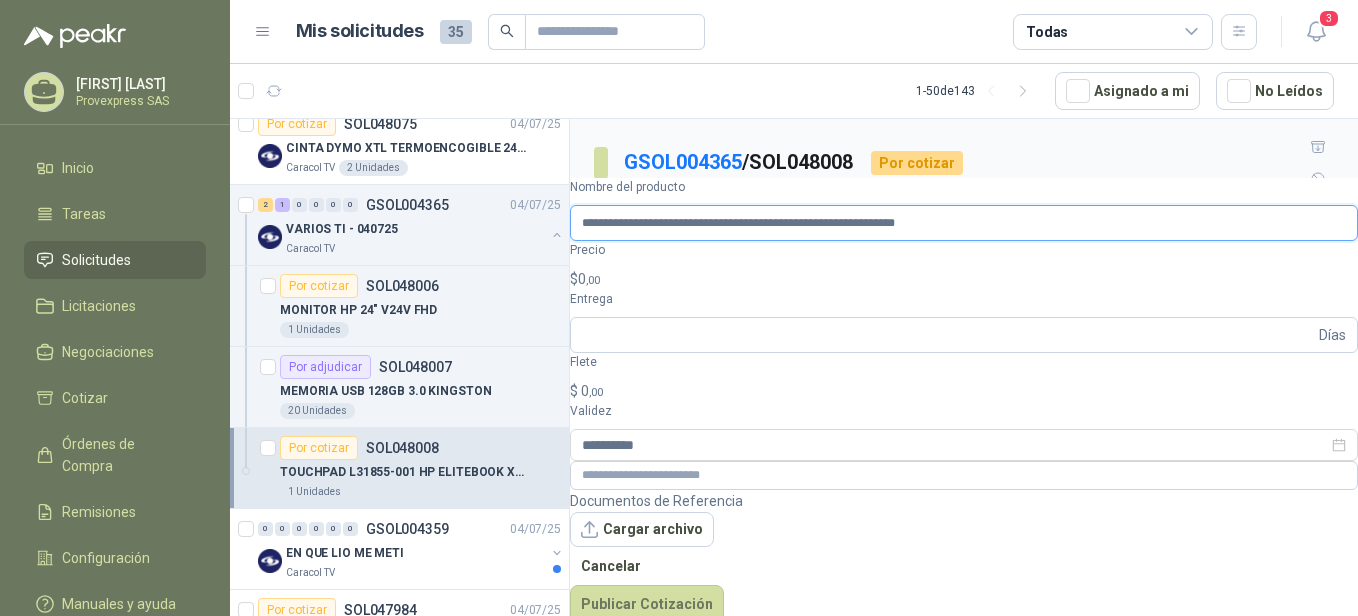 scroll, scrollTop: 0, scrollLeft: 90, axis: horizontal 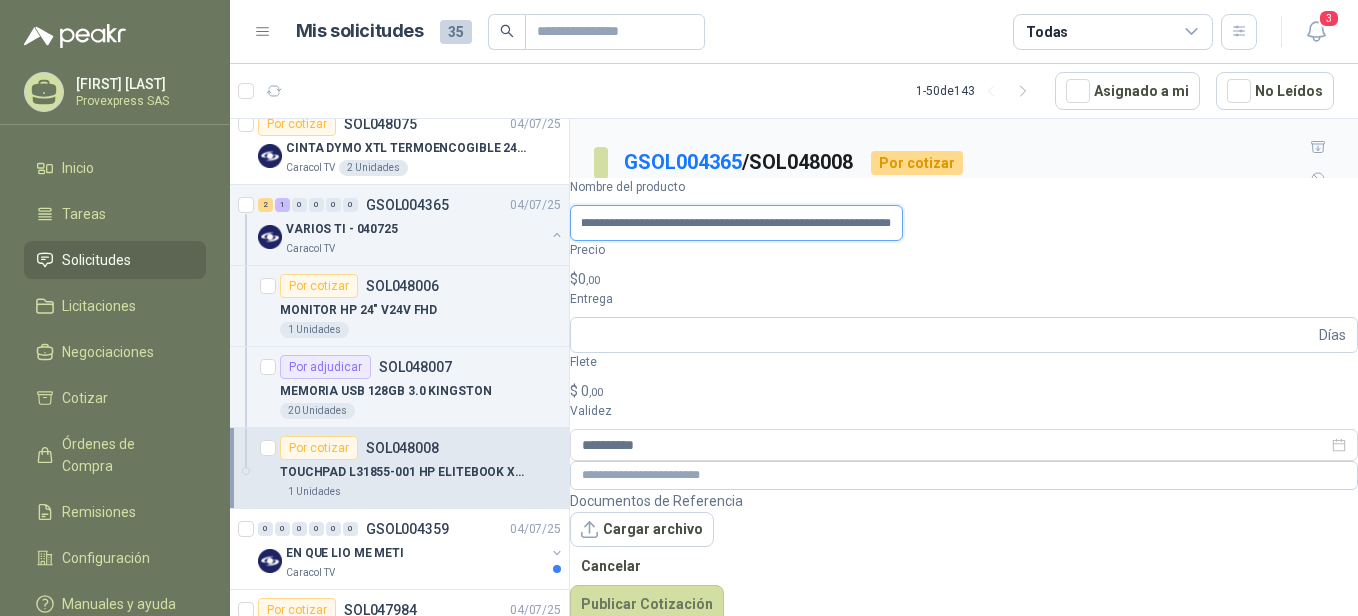 type on "**********" 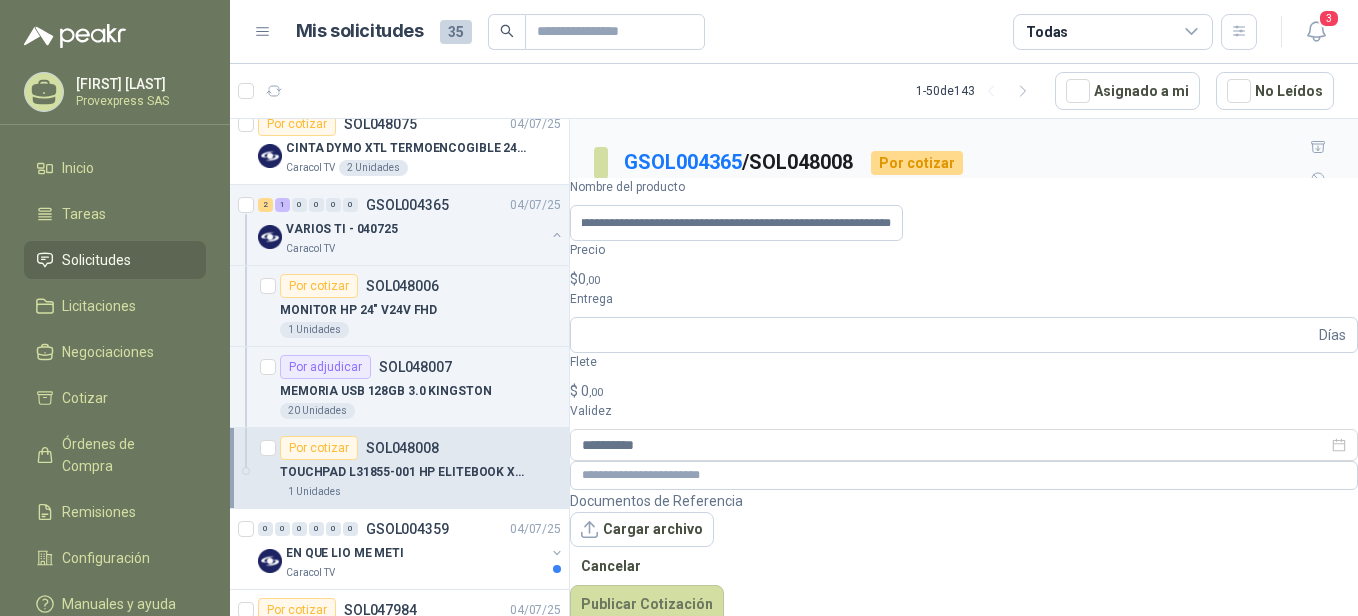 click on "$  0 ,00" at bounding box center [964, 279] 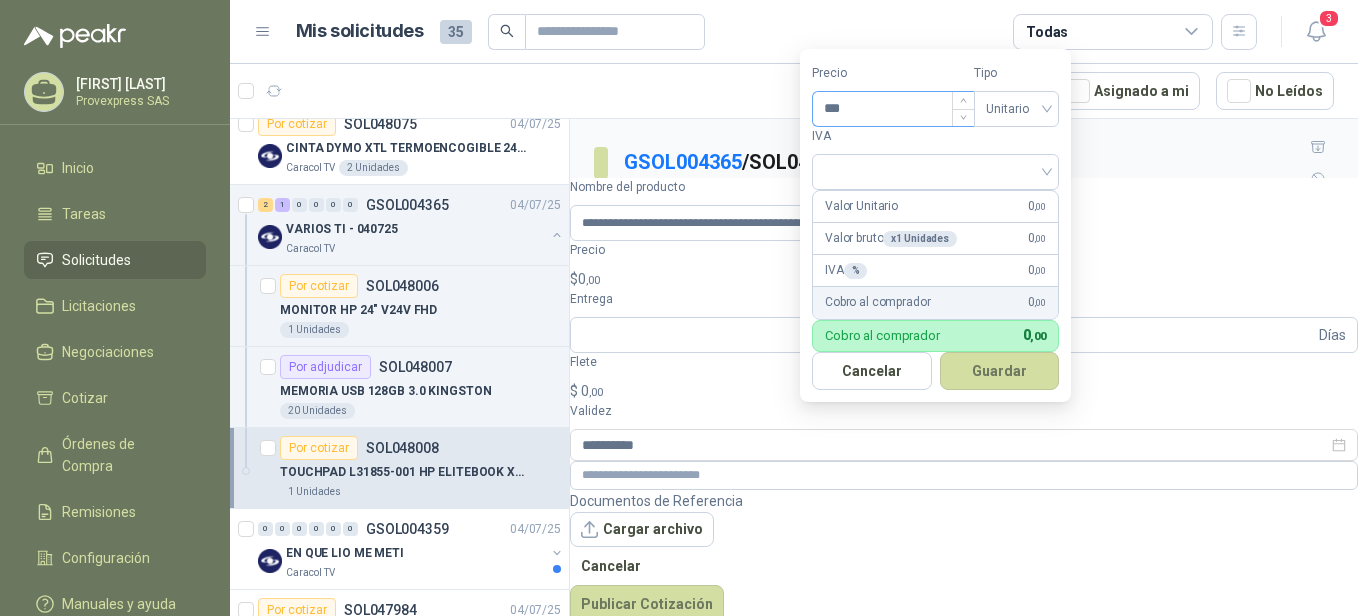 click on "***" at bounding box center (893, 109) 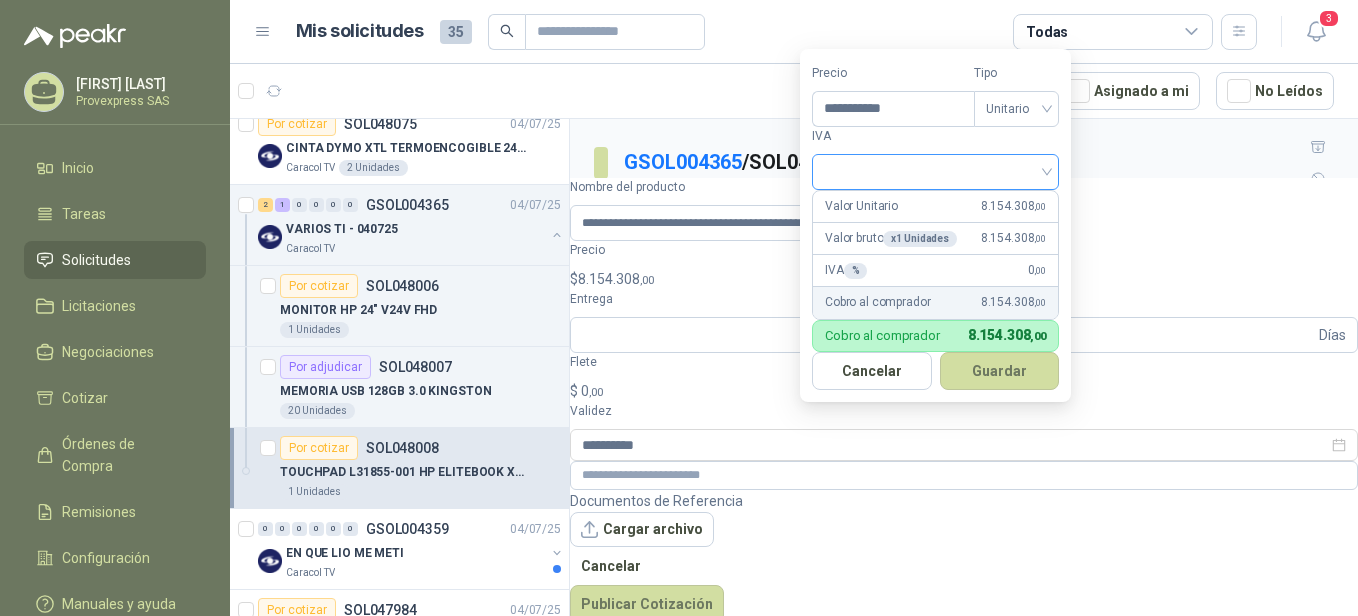 type on "**********" 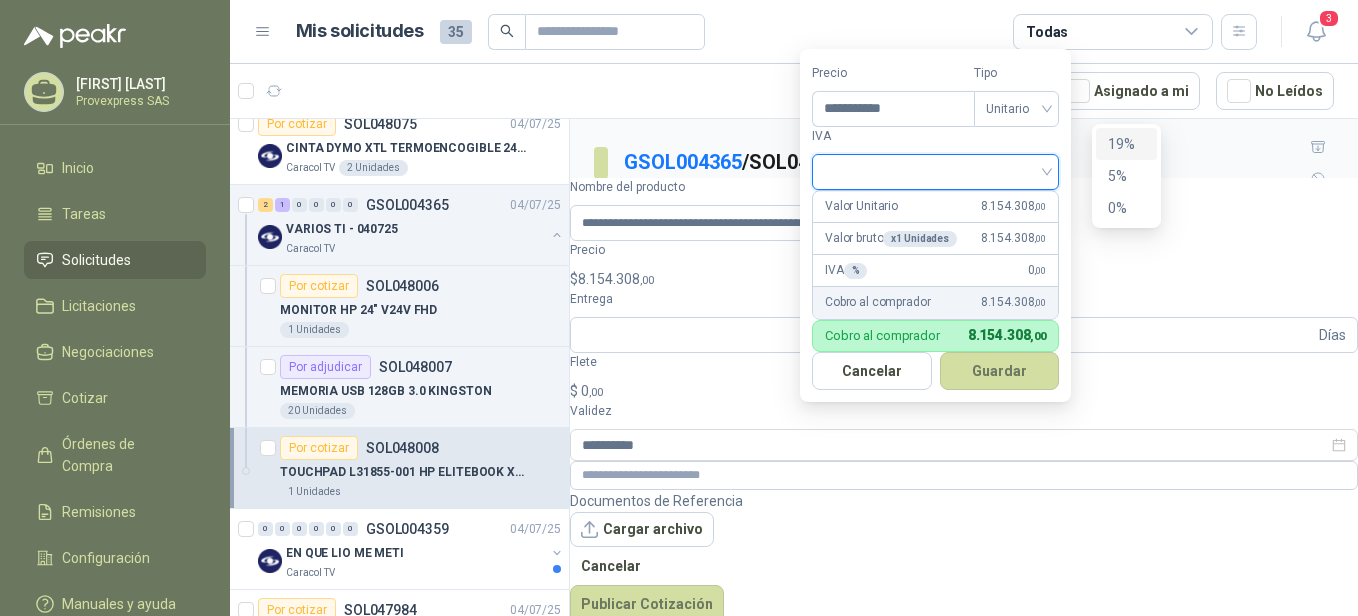 click on "19%" at bounding box center (1126, 144) 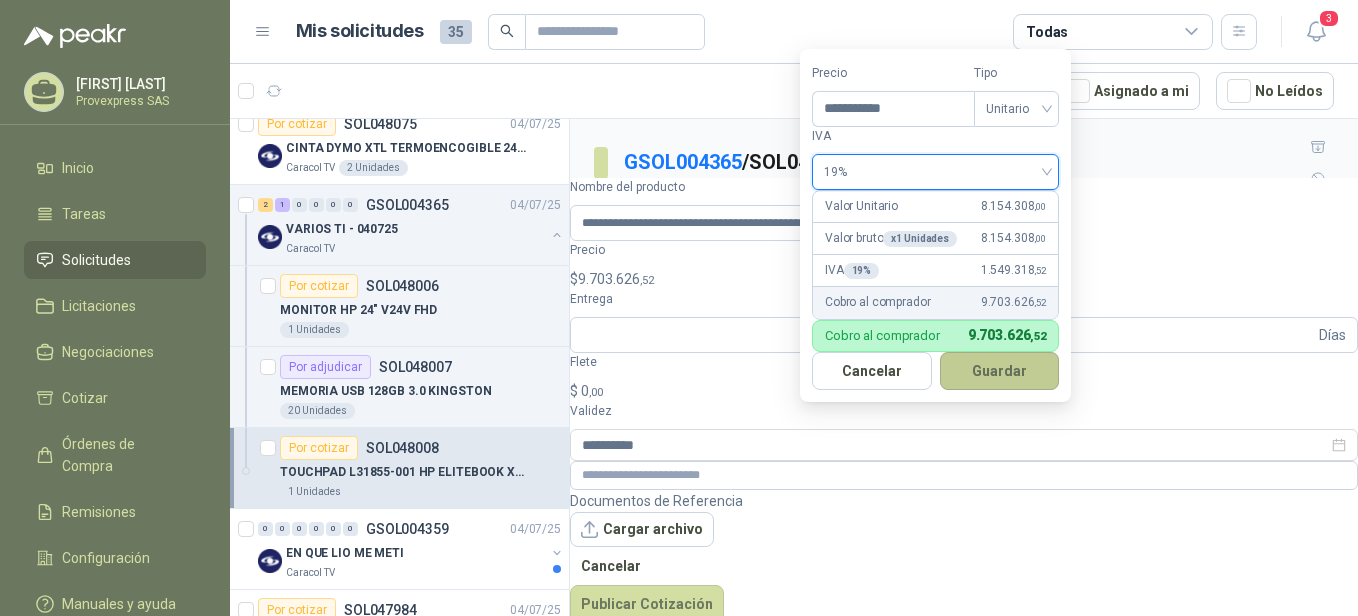 click on "Guardar" at bounding box center (1000, 371) 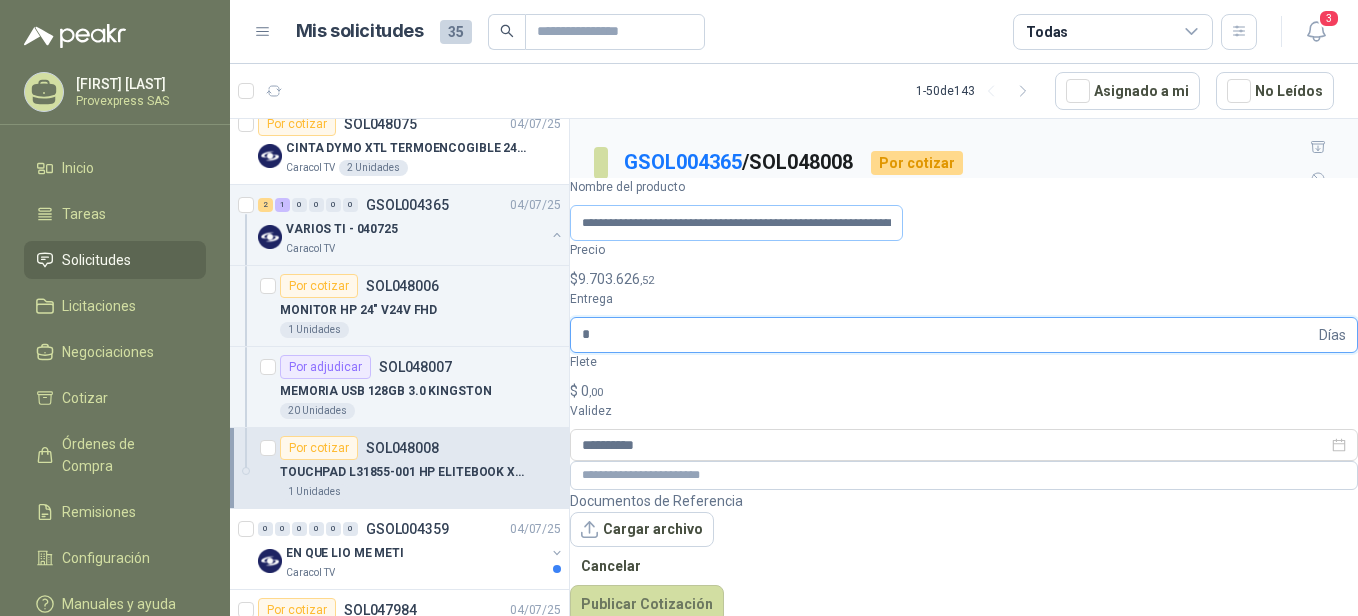 type on "*" 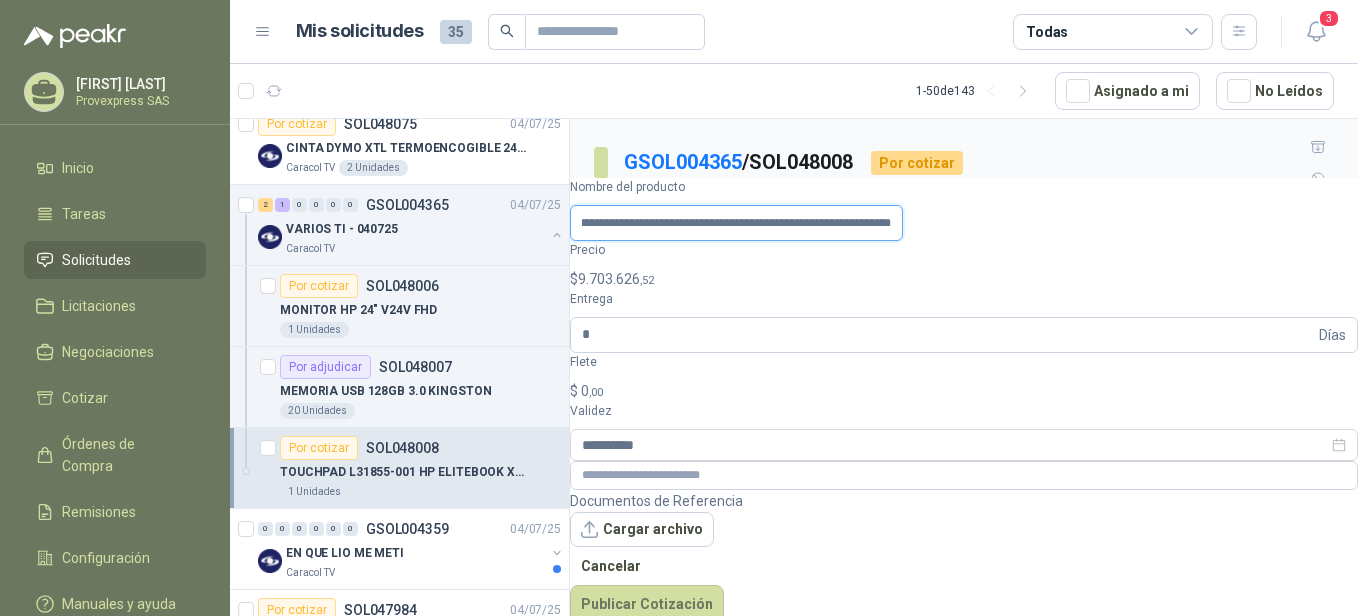 scroll, scrollTop: 0, scrollLeft: 90, axis: horizontal 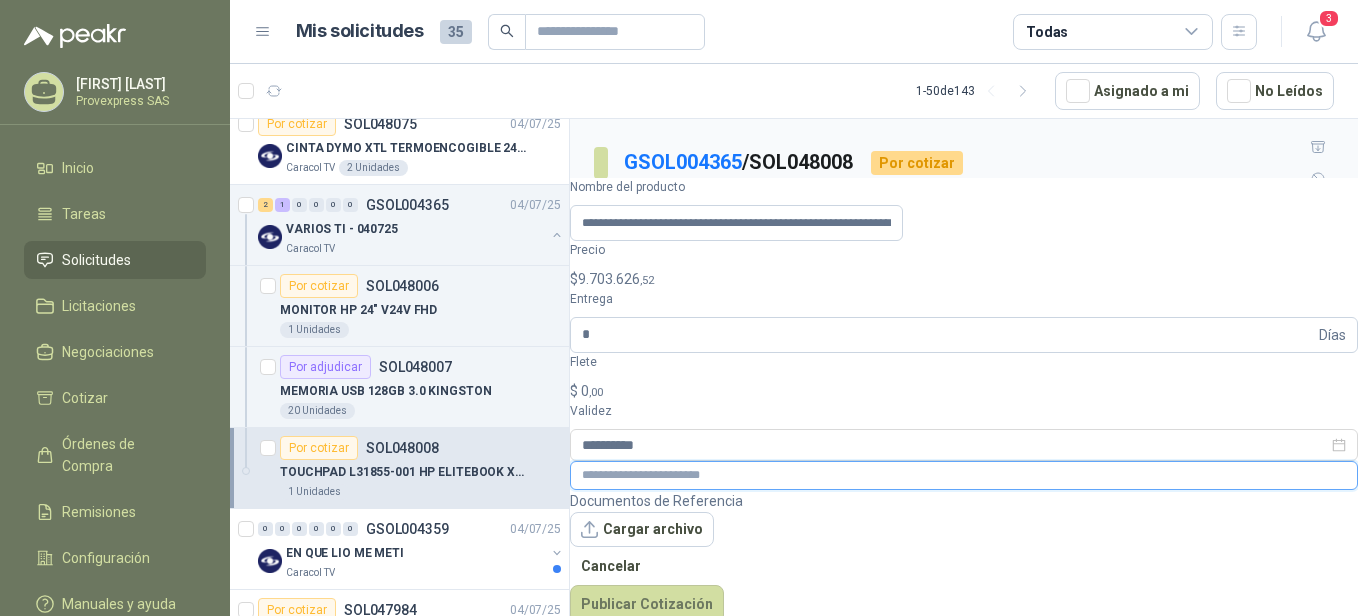 click at bounding box center (964, 475) 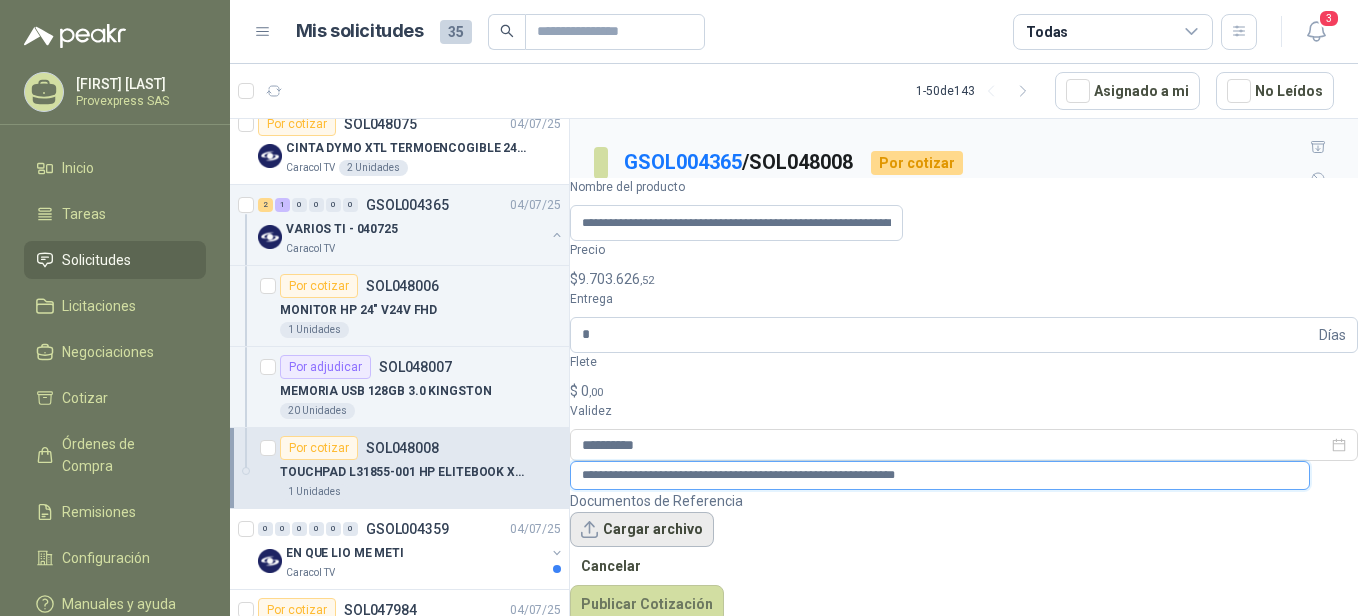 type on "**********" 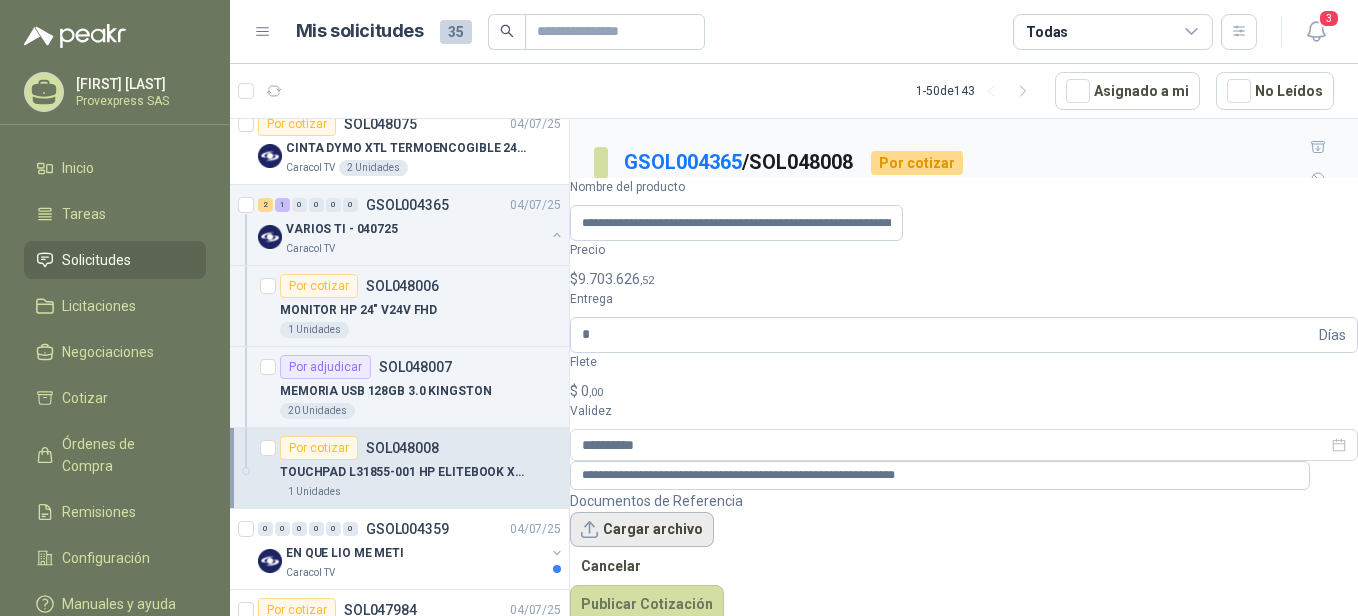 click on "Cargar archivo" at bounding box center [642, 530] 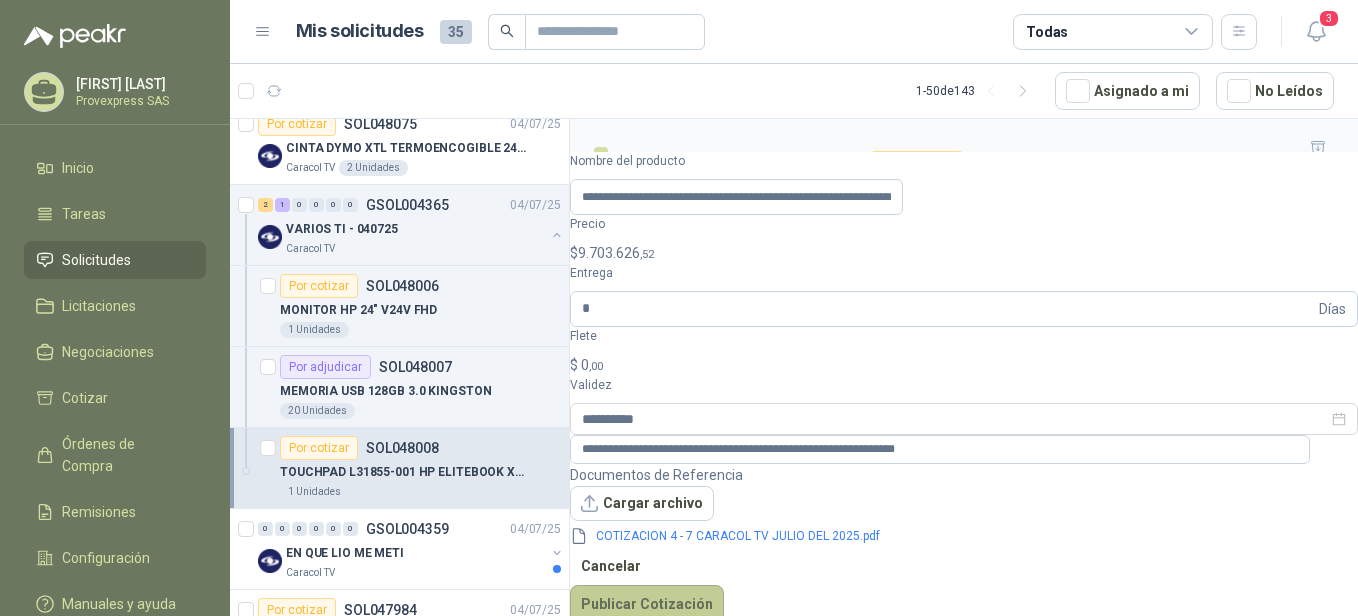 click on "Publicar Cotización" at bounding box center [647, 604] 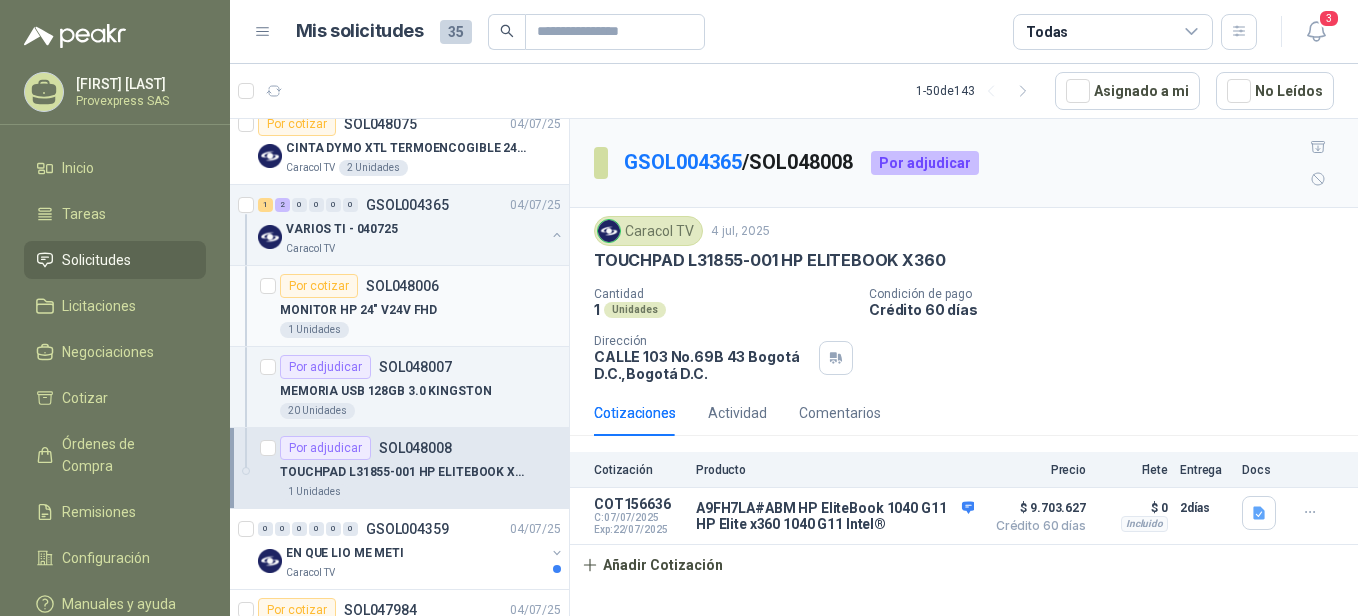 click on "Por cotizar" at bounding box center (319, 286) 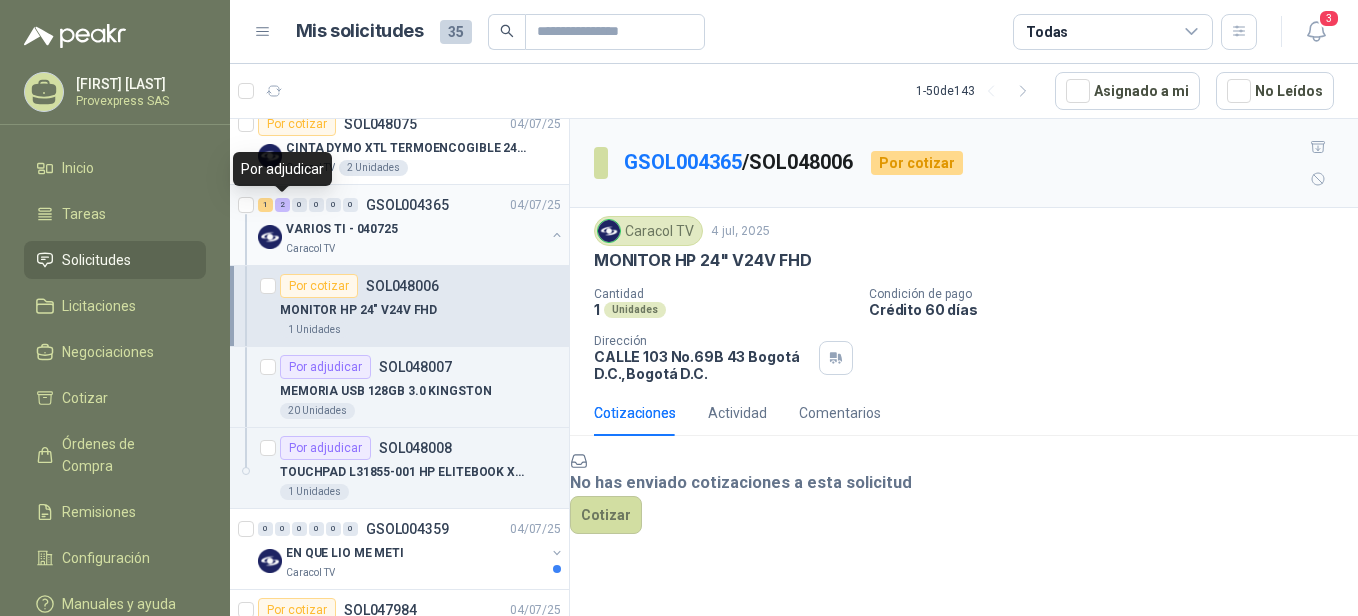 click on "2" at bounding box center (282, 205) 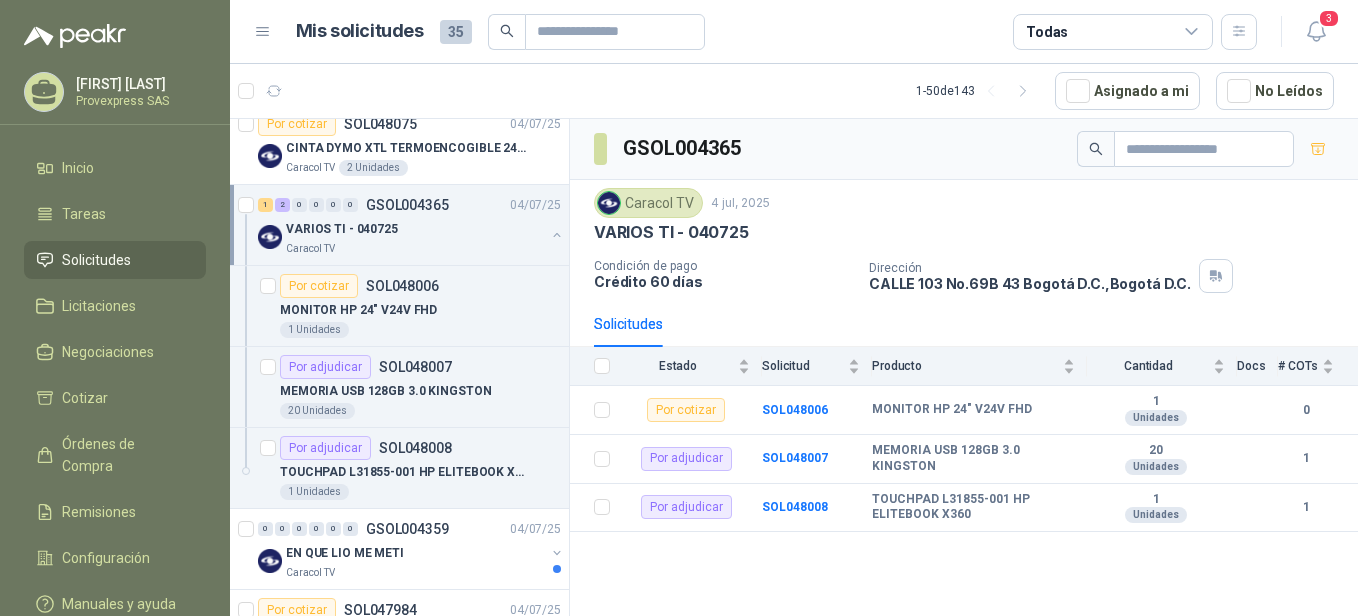 scroll, scrollTop: 0, scrollLeft: 0, axis: both 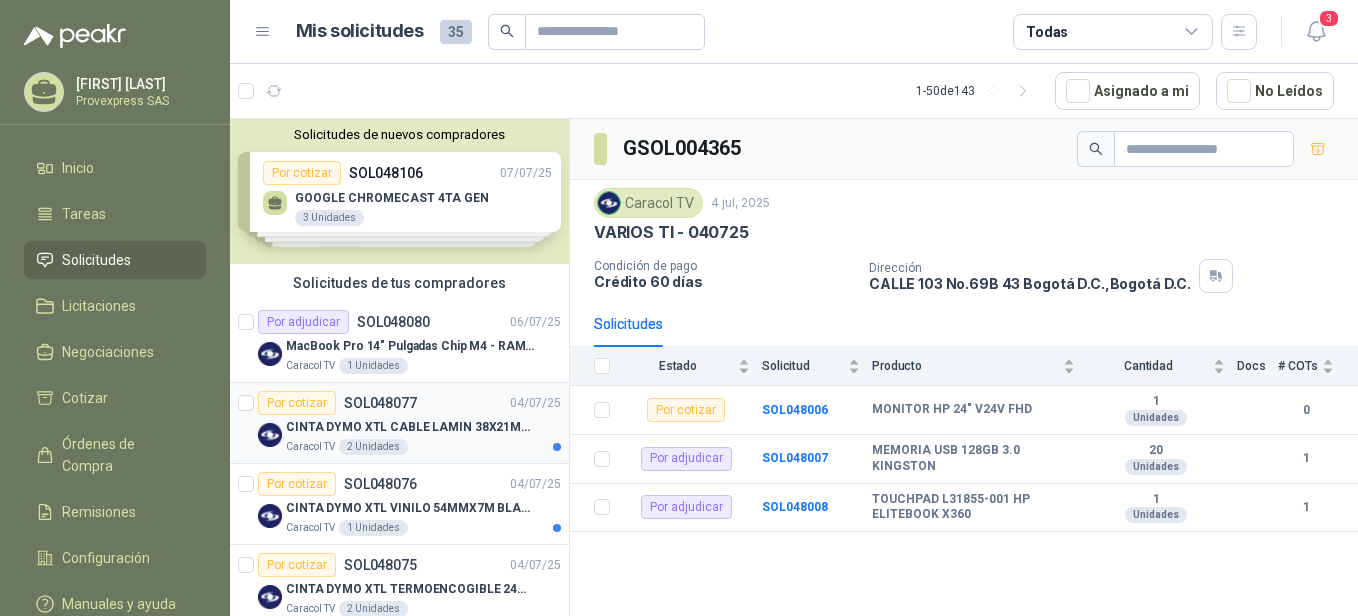 click on "Por cotizar" at bounding box center [297, 403] 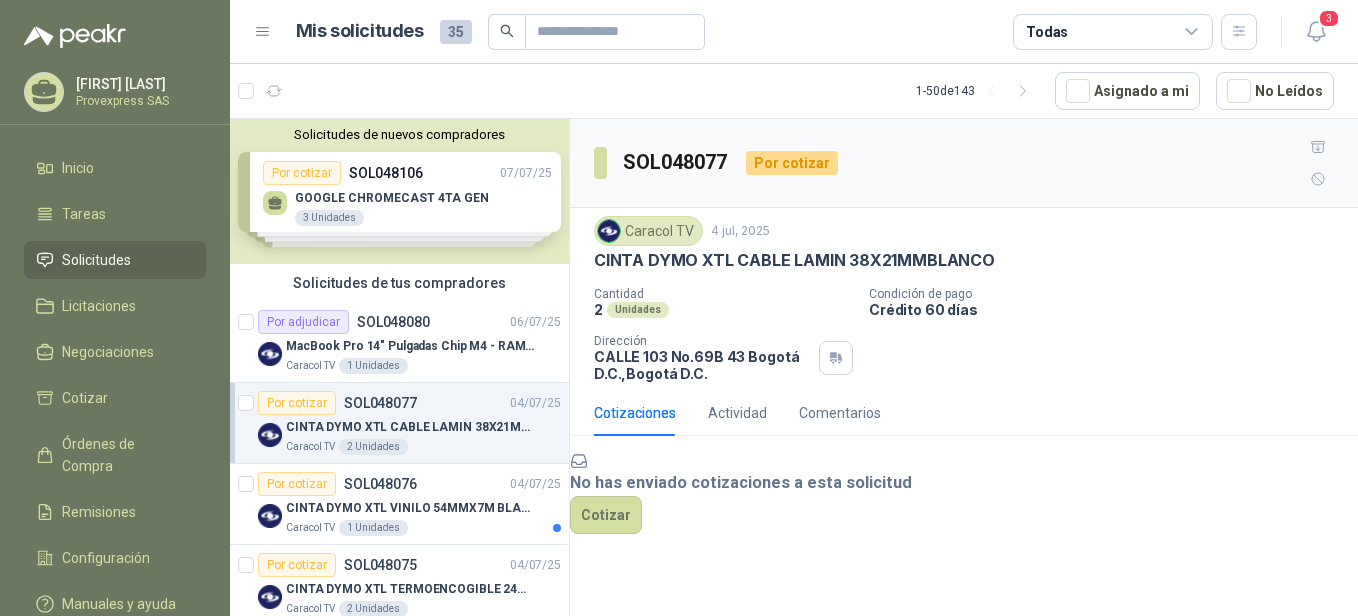 click on "Por cotizar" at bounding box center (297, 403) 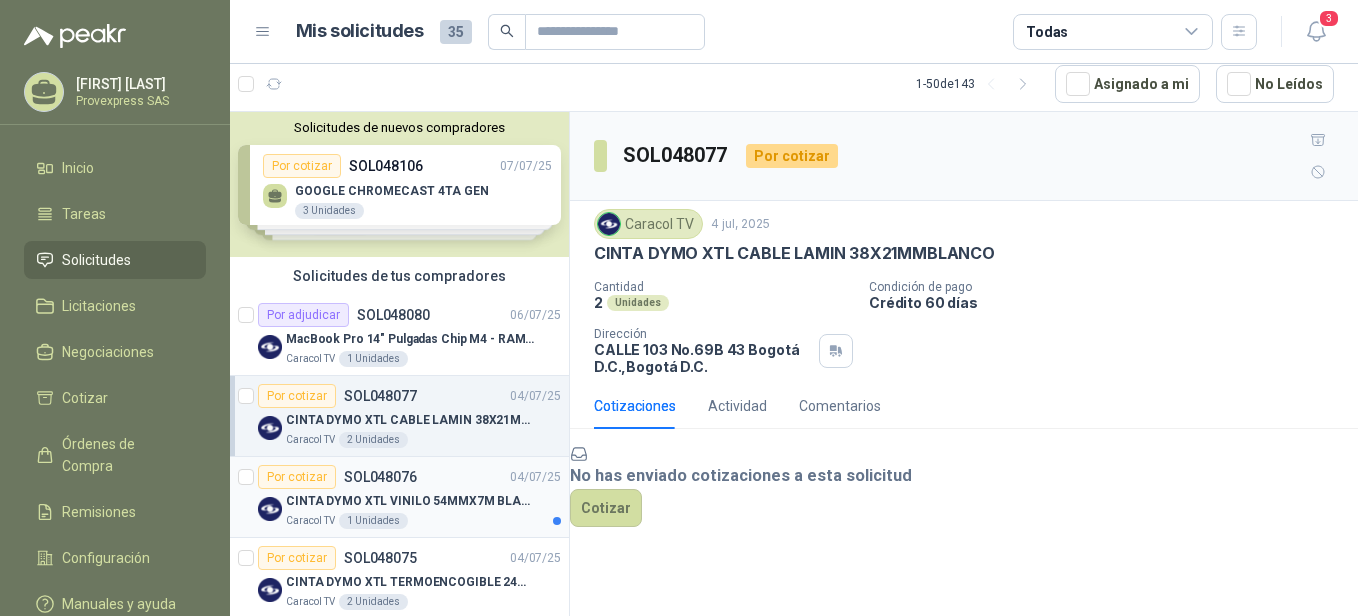 click on "Por cotizar" at bounding box center (297, 477) 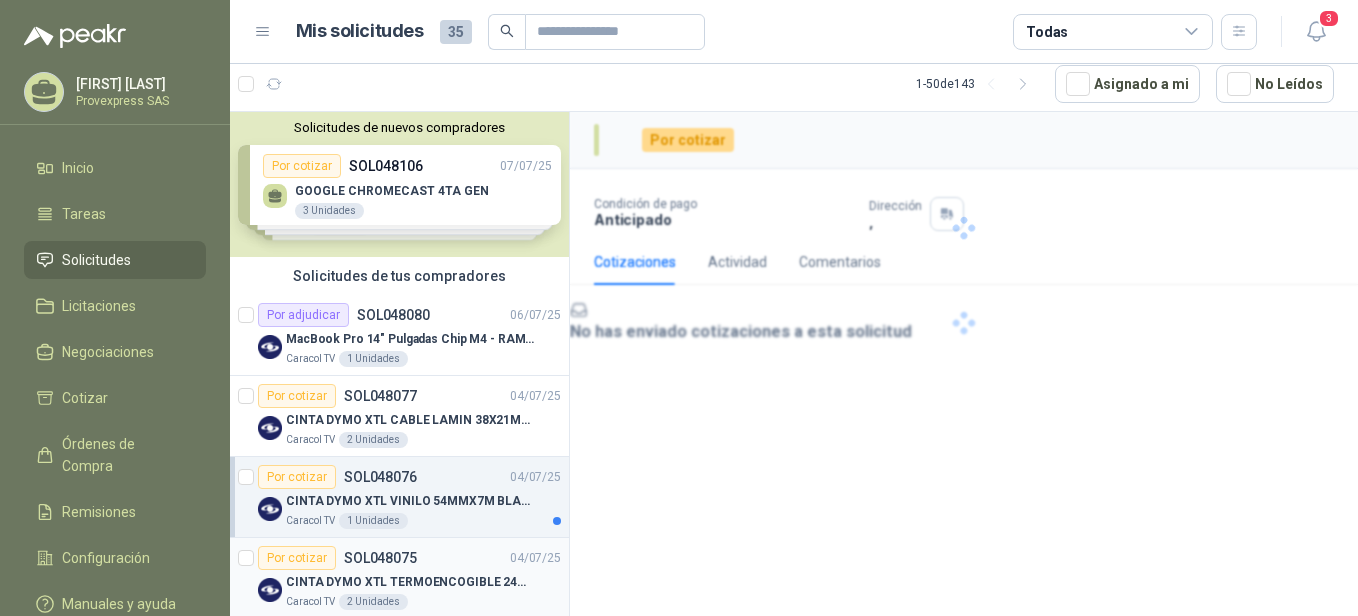 click on "Por cotizar" at bounding box center [297, 558] 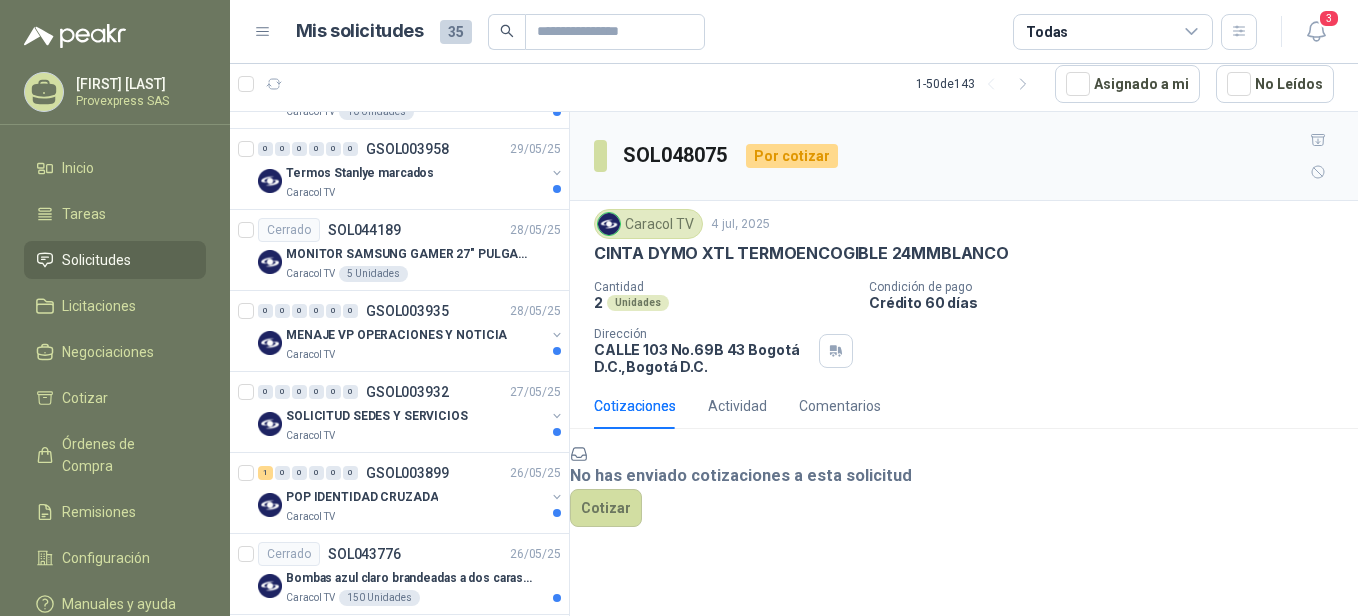 scroll, scrollTop: 4000, scrollLeft: 0, axis: vertical 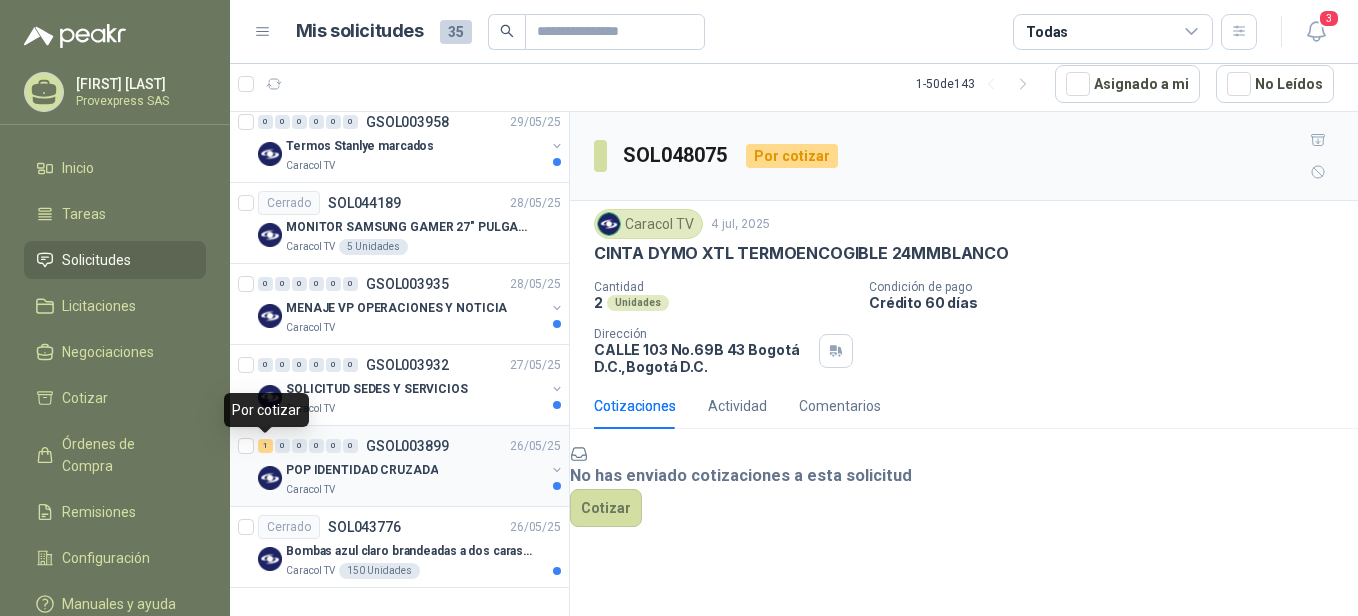 click on "1" at bounding box center (265, 446) 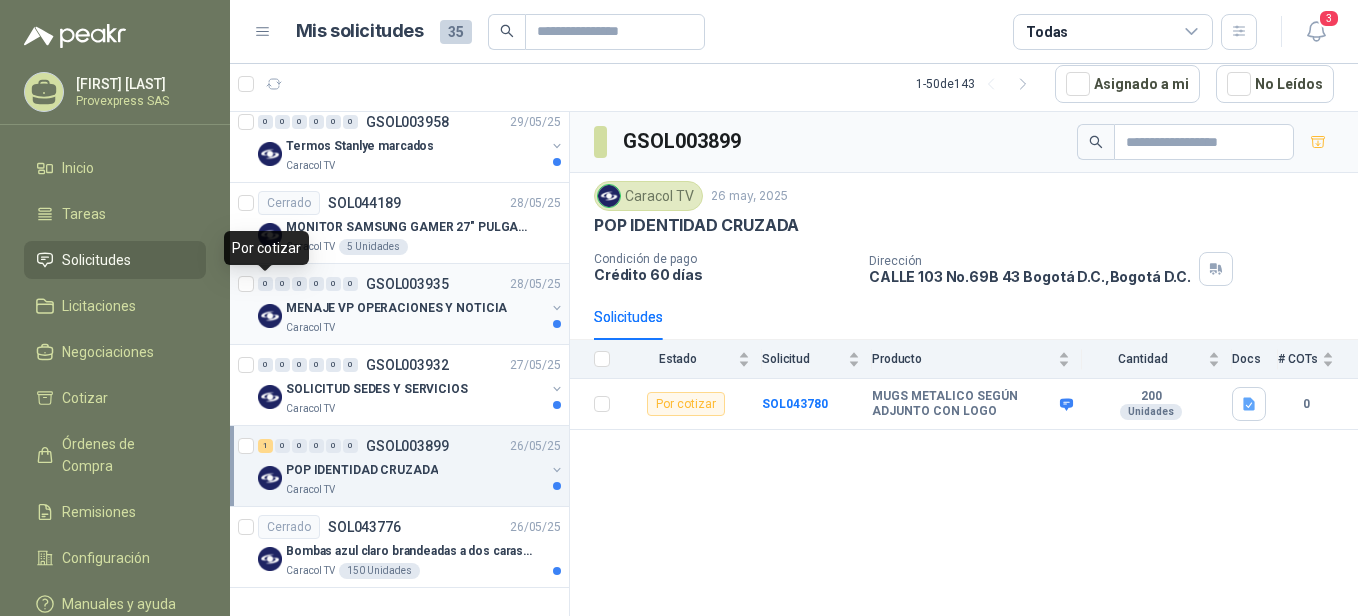 click on "0" at bounding box center [265, 284] 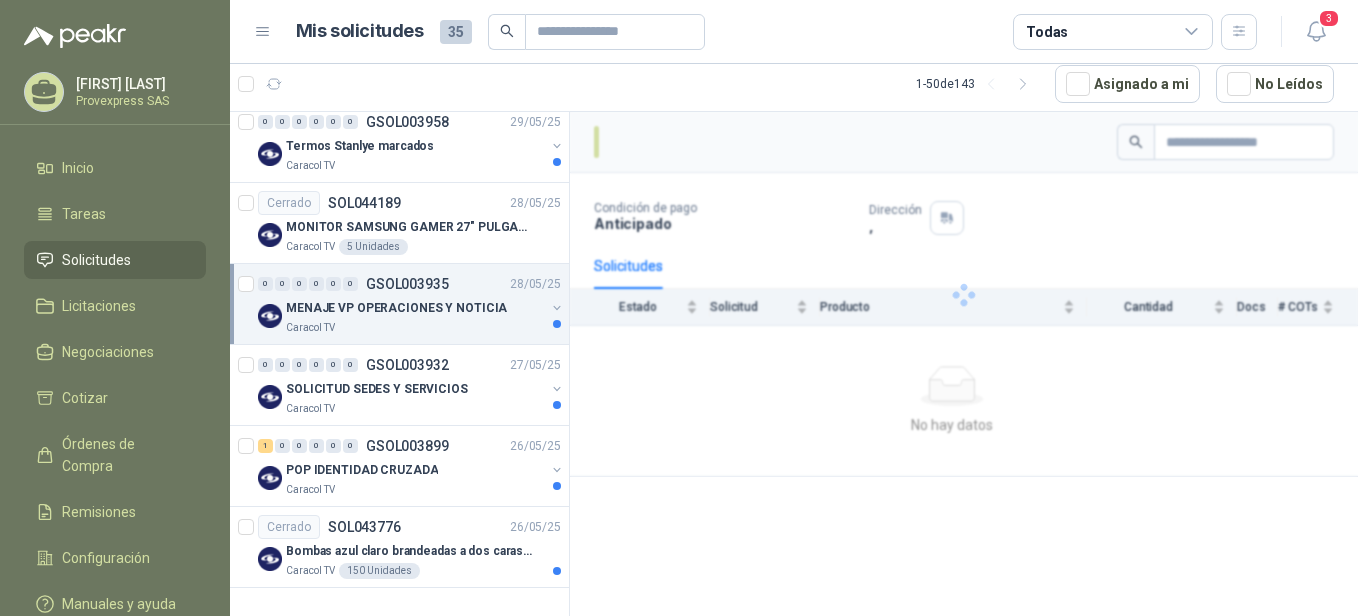 click on "MENAJE VP OPERACIONES Y NOTICIA" at bounding box center [396, 308] 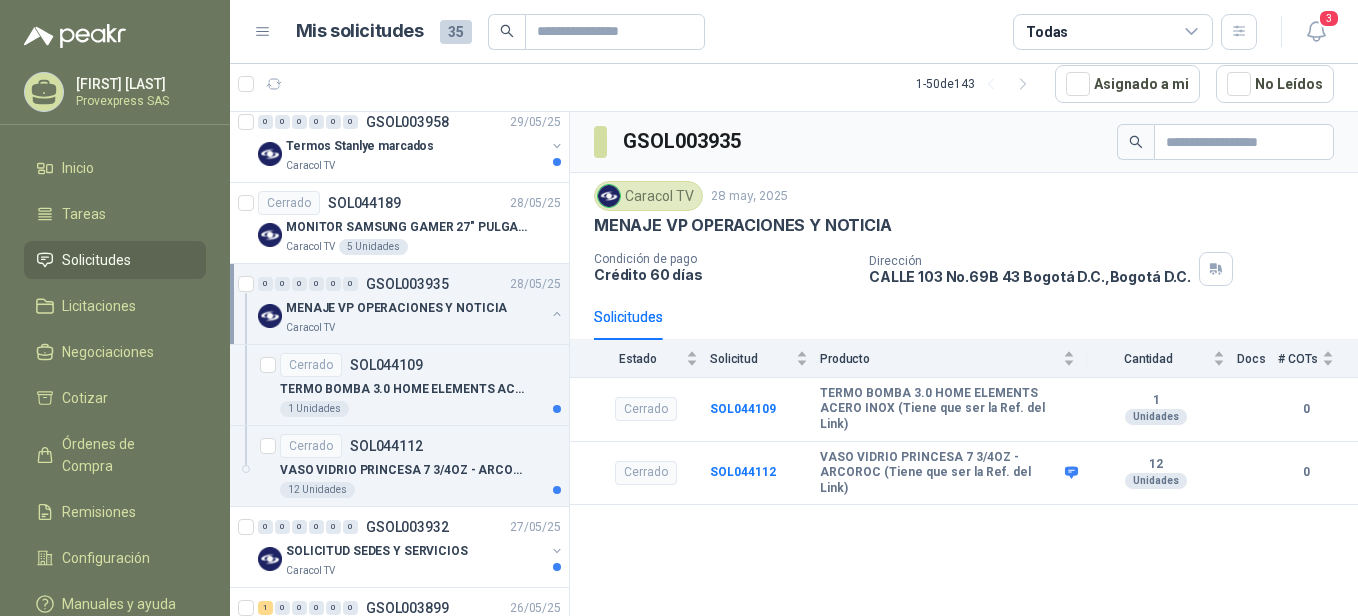 scroll, scrollTop: 3559, scrollLeft: 0, axis: vertical 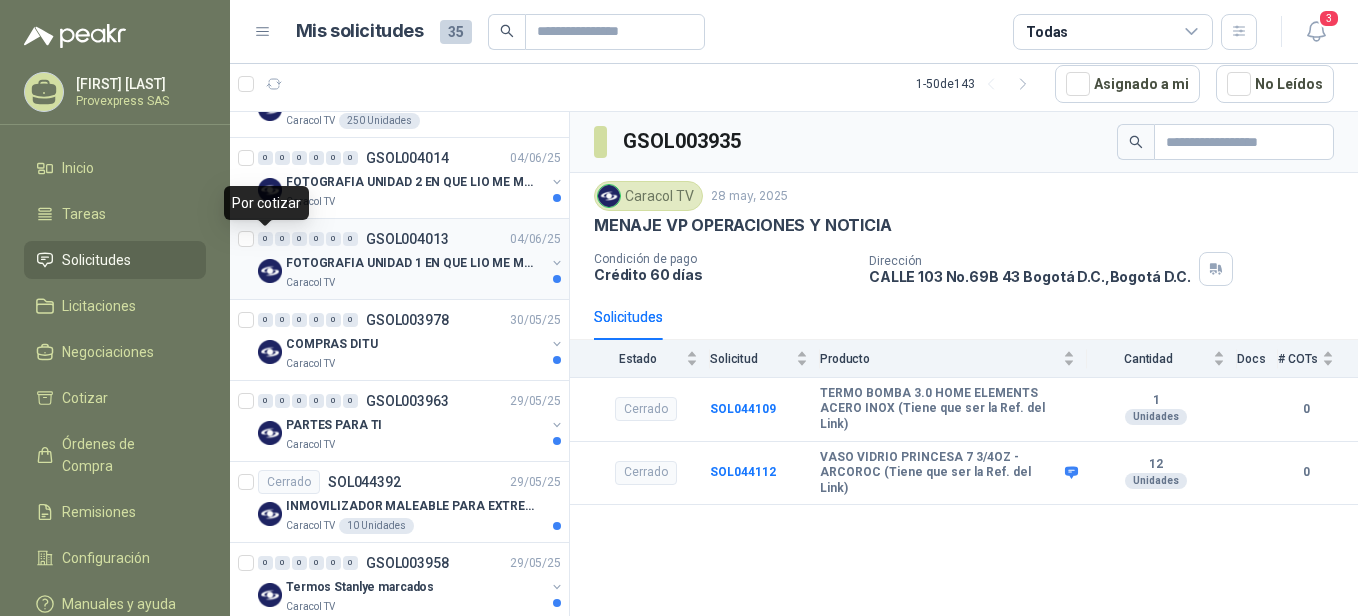 click on "0" at bounding box center [265, 239] 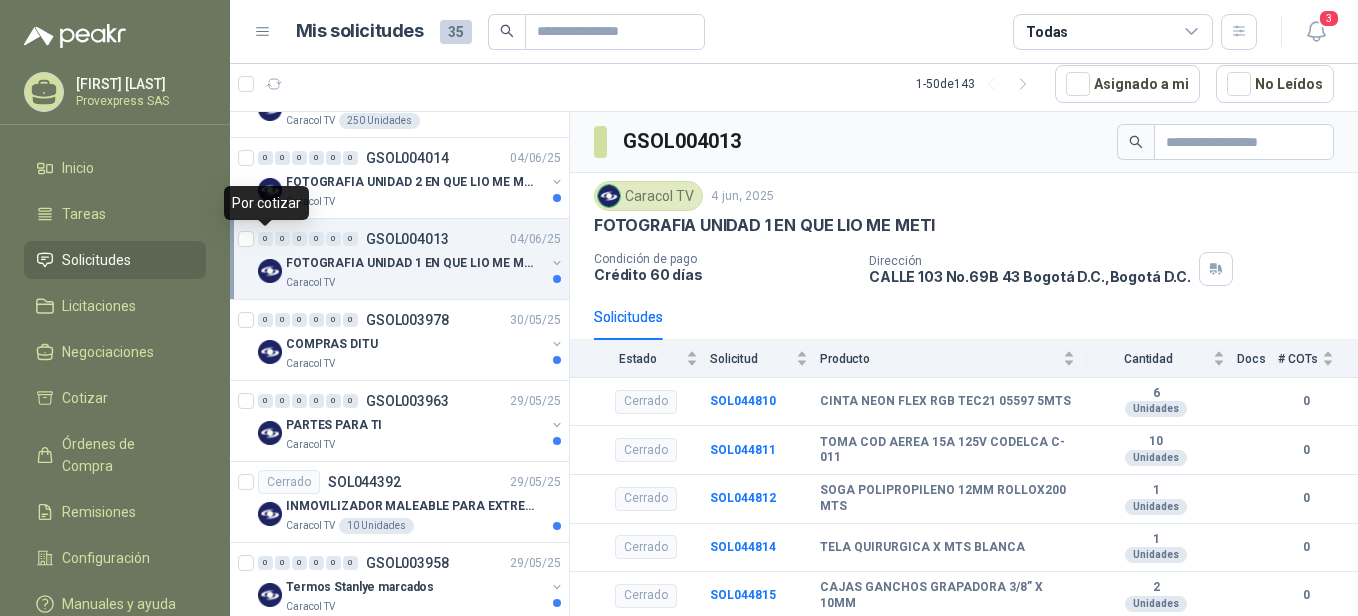 click on "0" at bounding box center [265, 239] 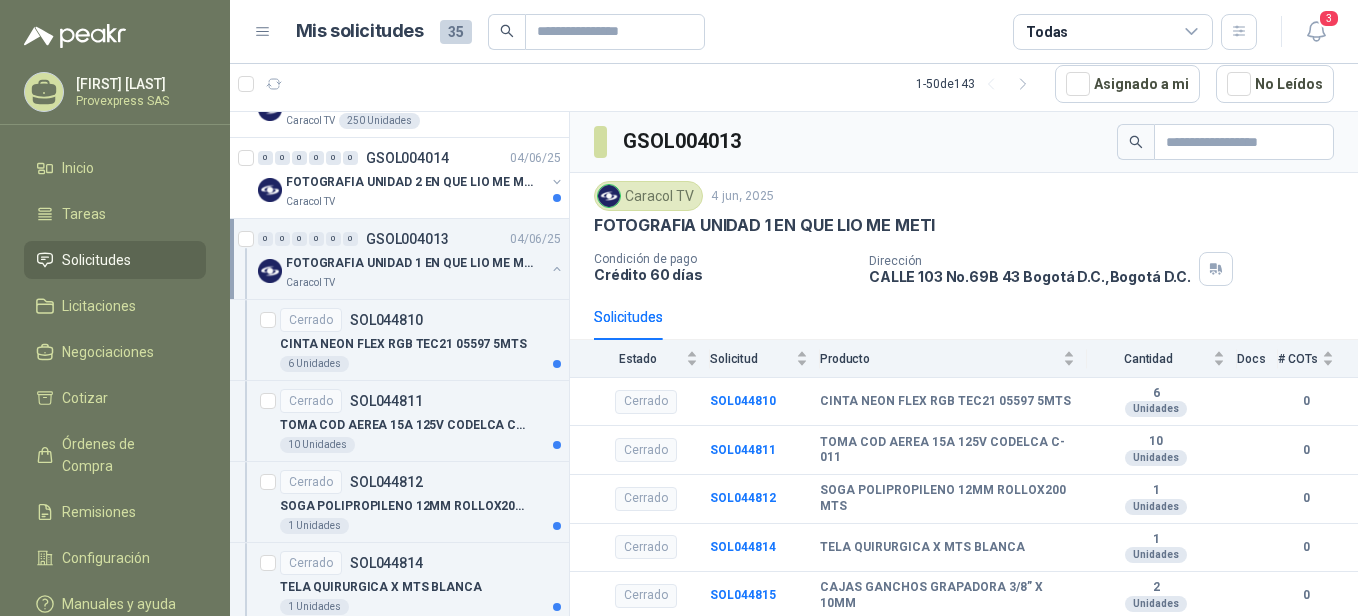 scroll, scrollTop: 3118, scrollLeft: 0, axis: vertical 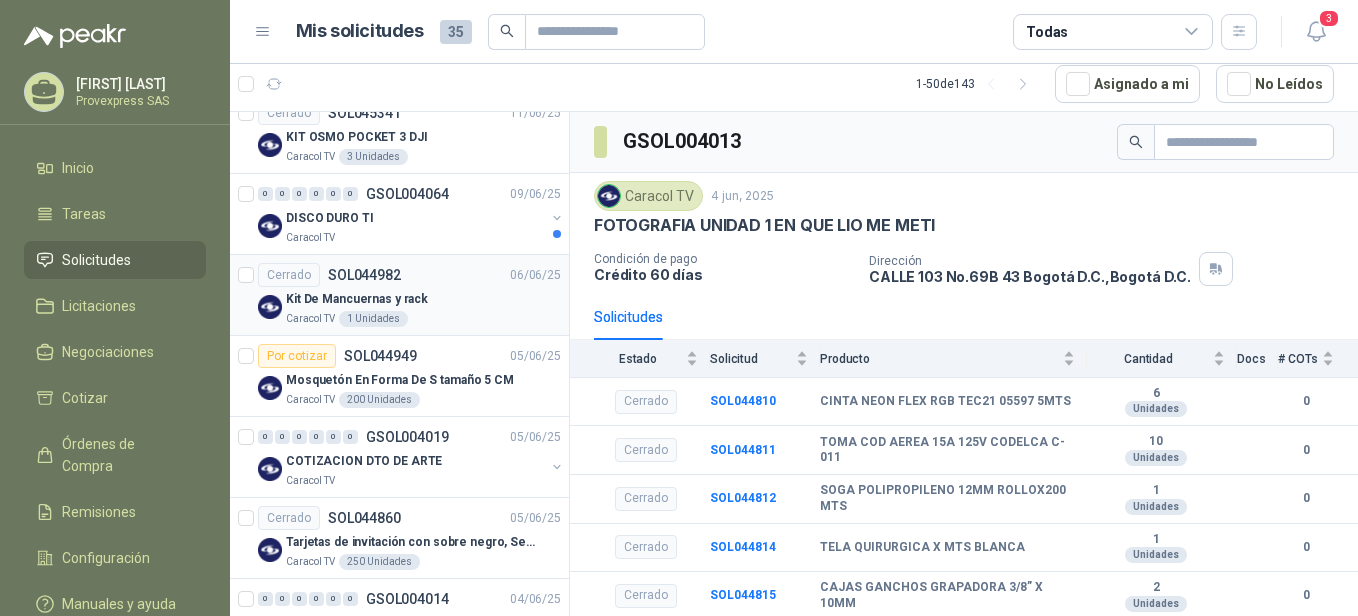 click on "Cerrado" at bounding box center [289, 275] 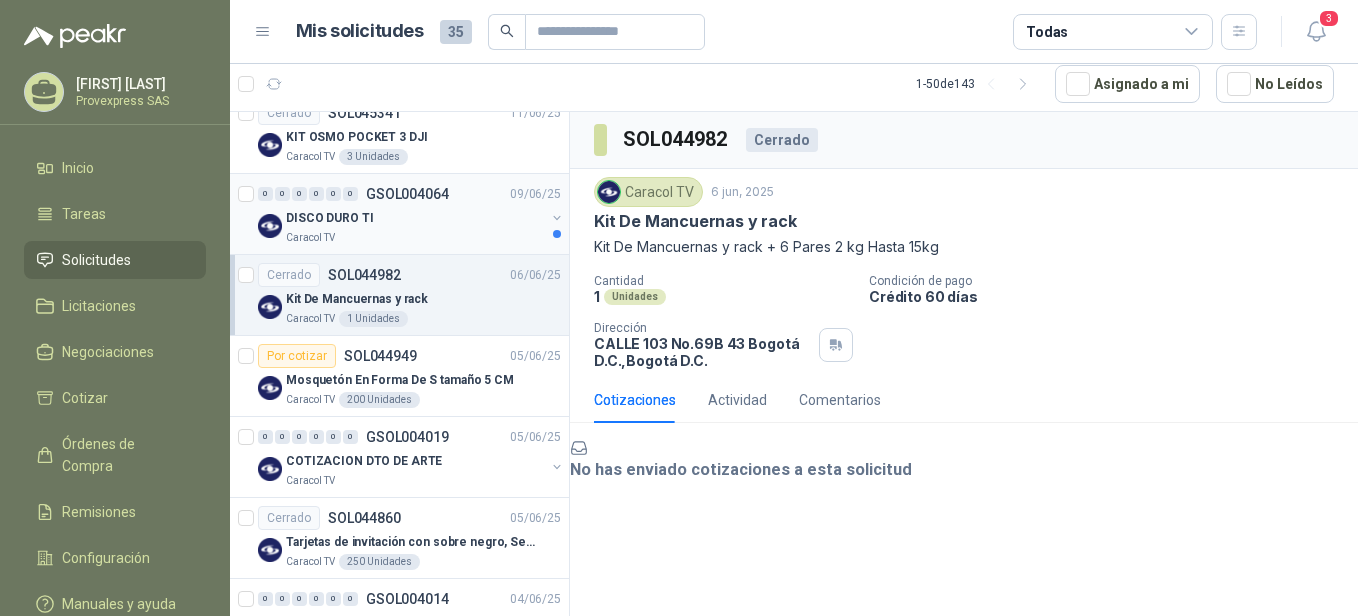 click on "0" at bounding box center [265, 194] 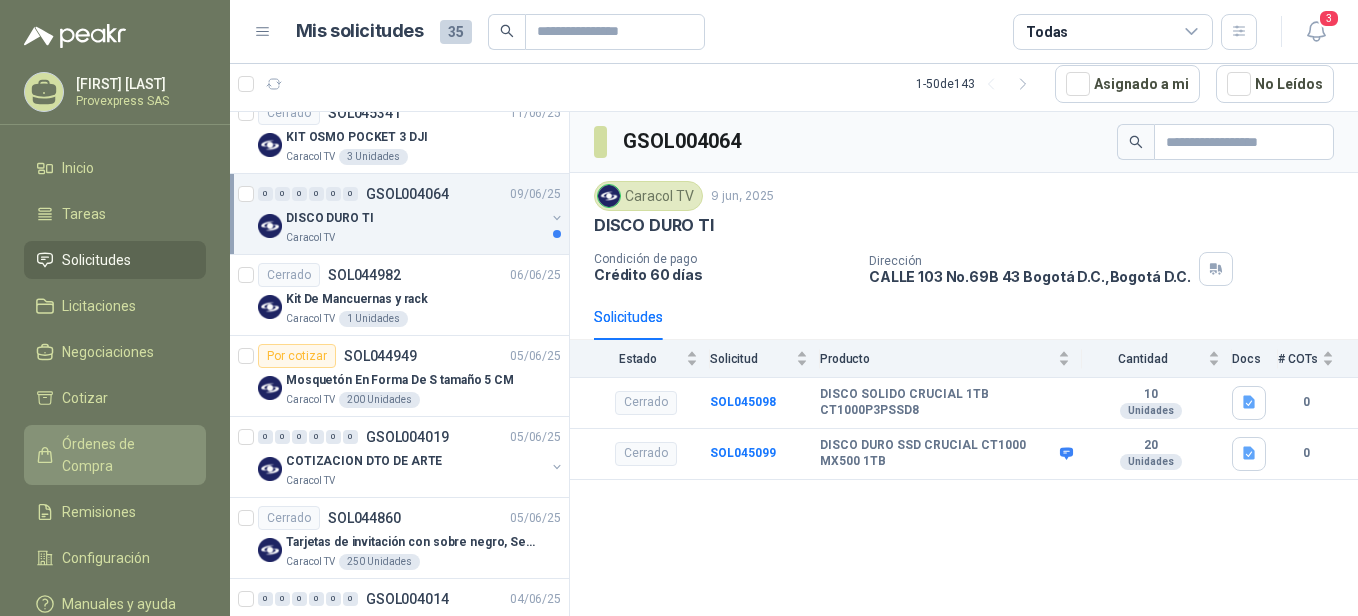 click on "Órdenes de Compra" at bounding box center [124, 455] 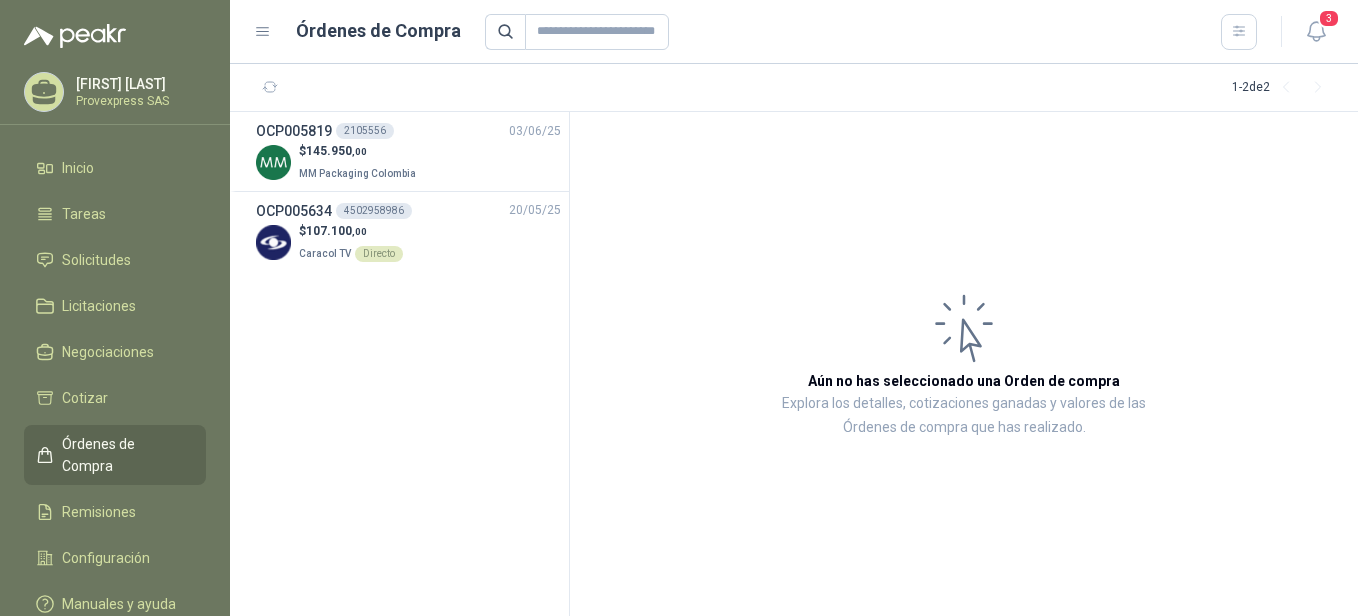 click on "Órdenes de Compra" at bounding box center (124, 455) 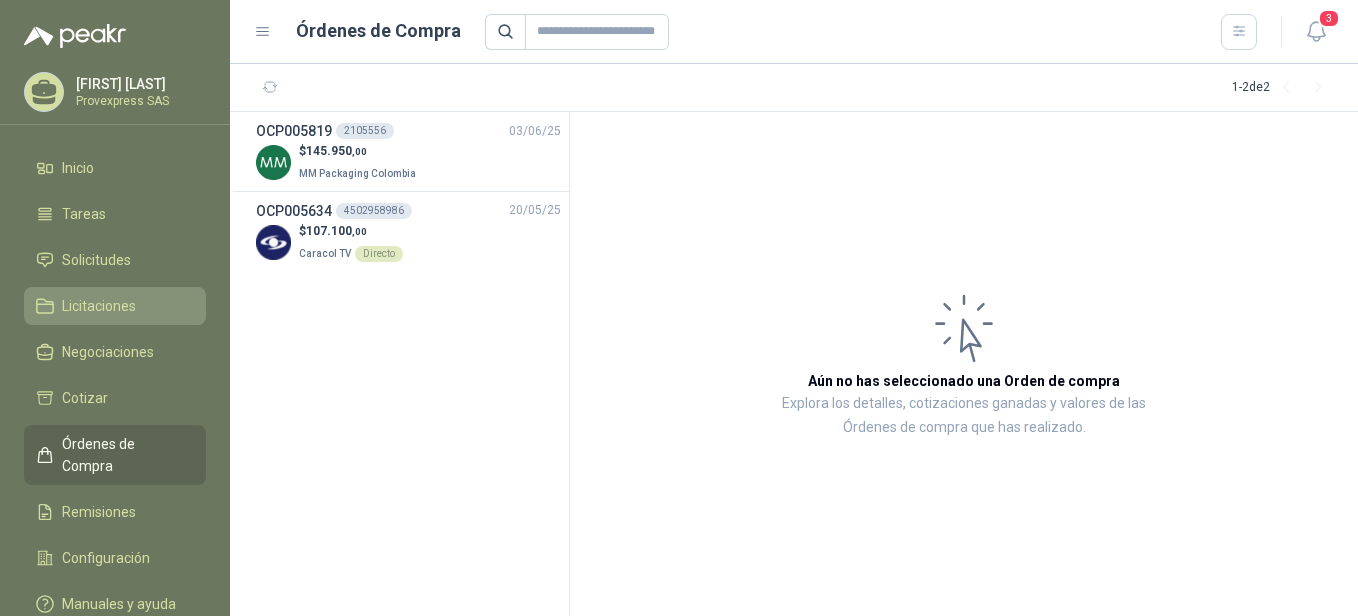 click on "Licitaciones" at bounding box center [99, 306] 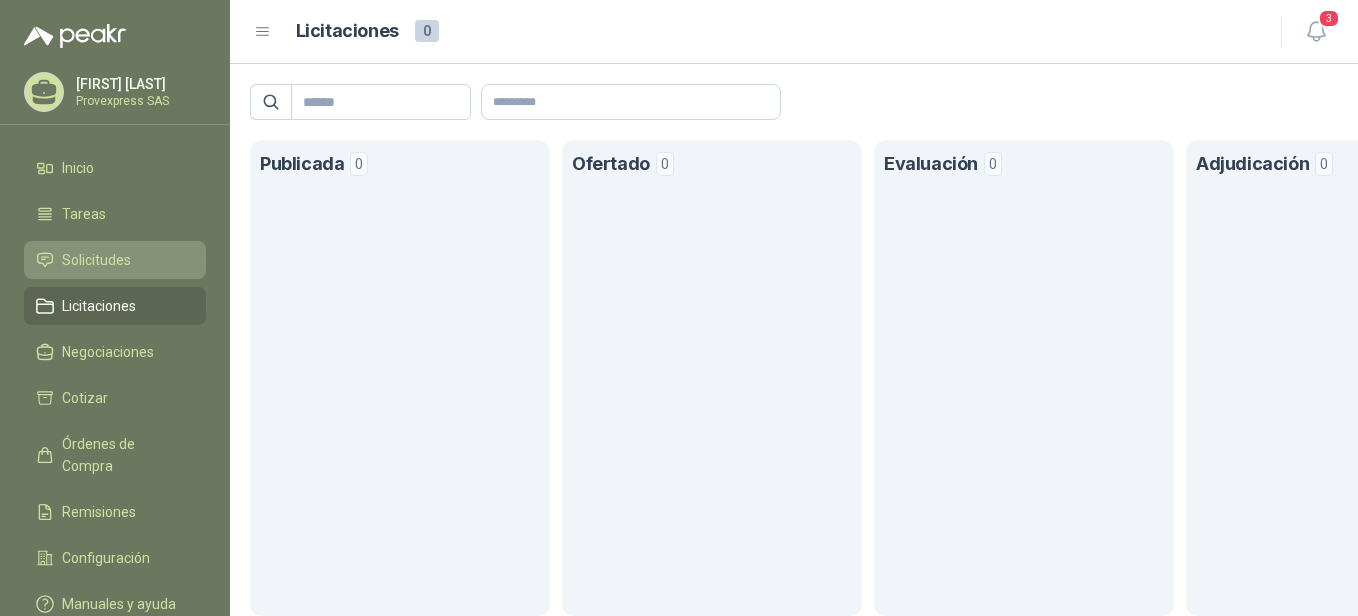 click on "Solicitudes" at bounding box center (115, 260) 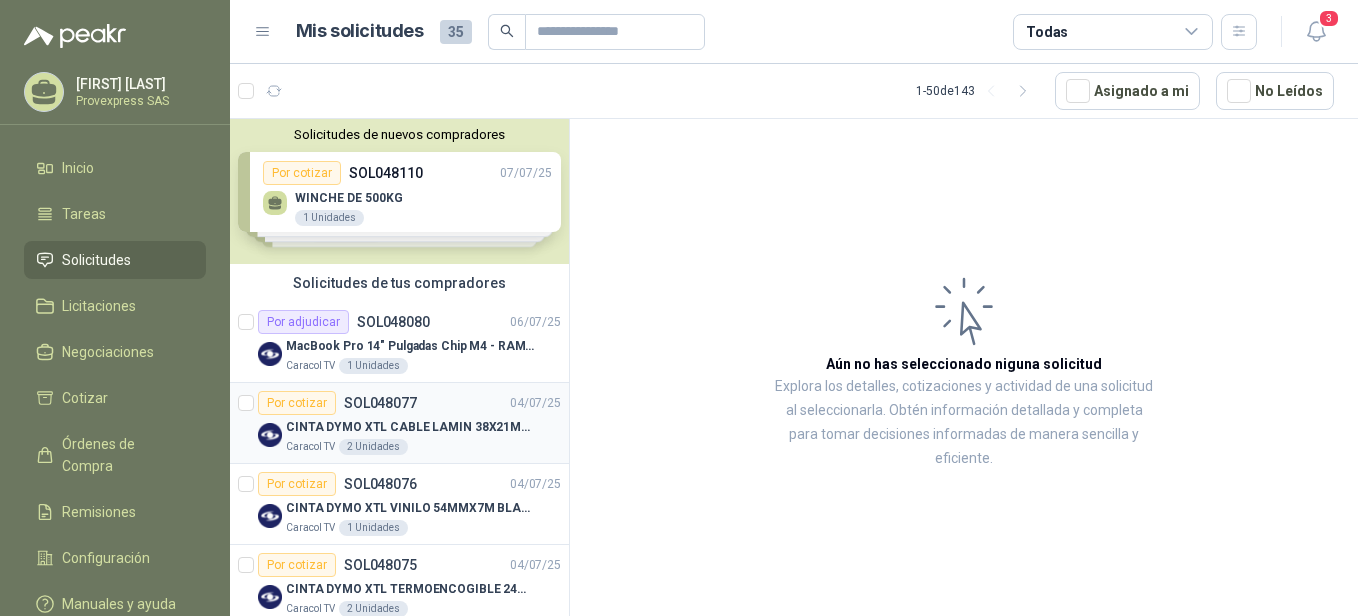 click on "Por cotizar" at bounding box center [297, 403] 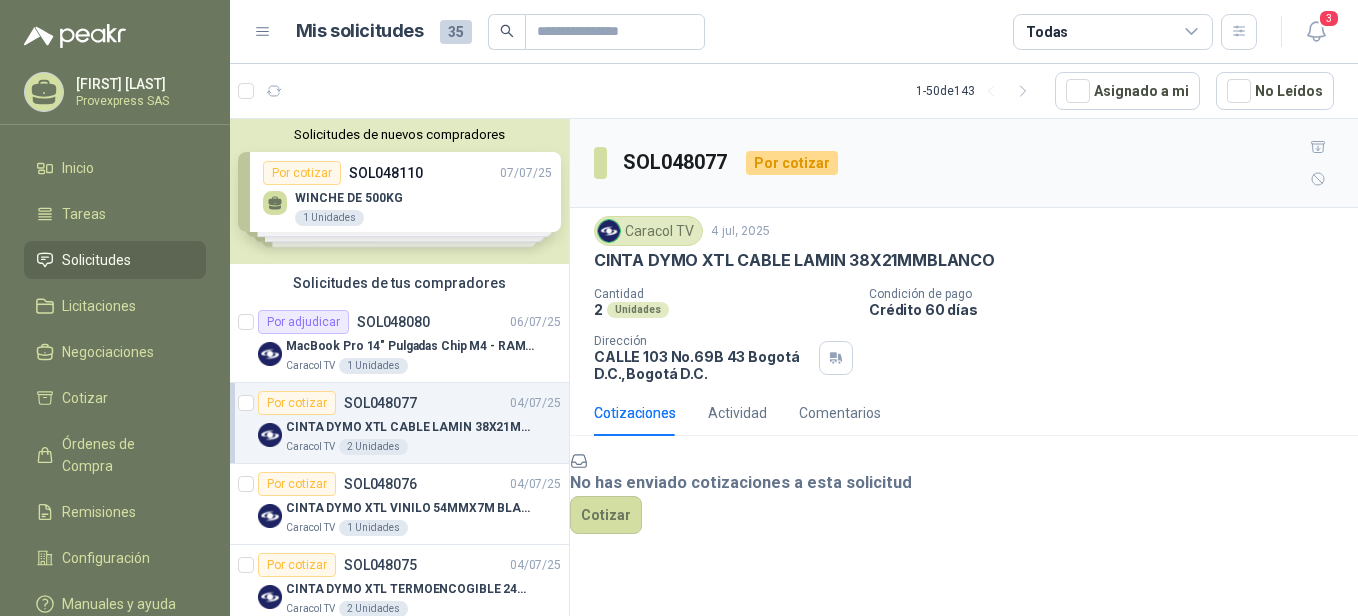 scroll, scrollTop: 441, scrollLeft: 0, axis: vertical 